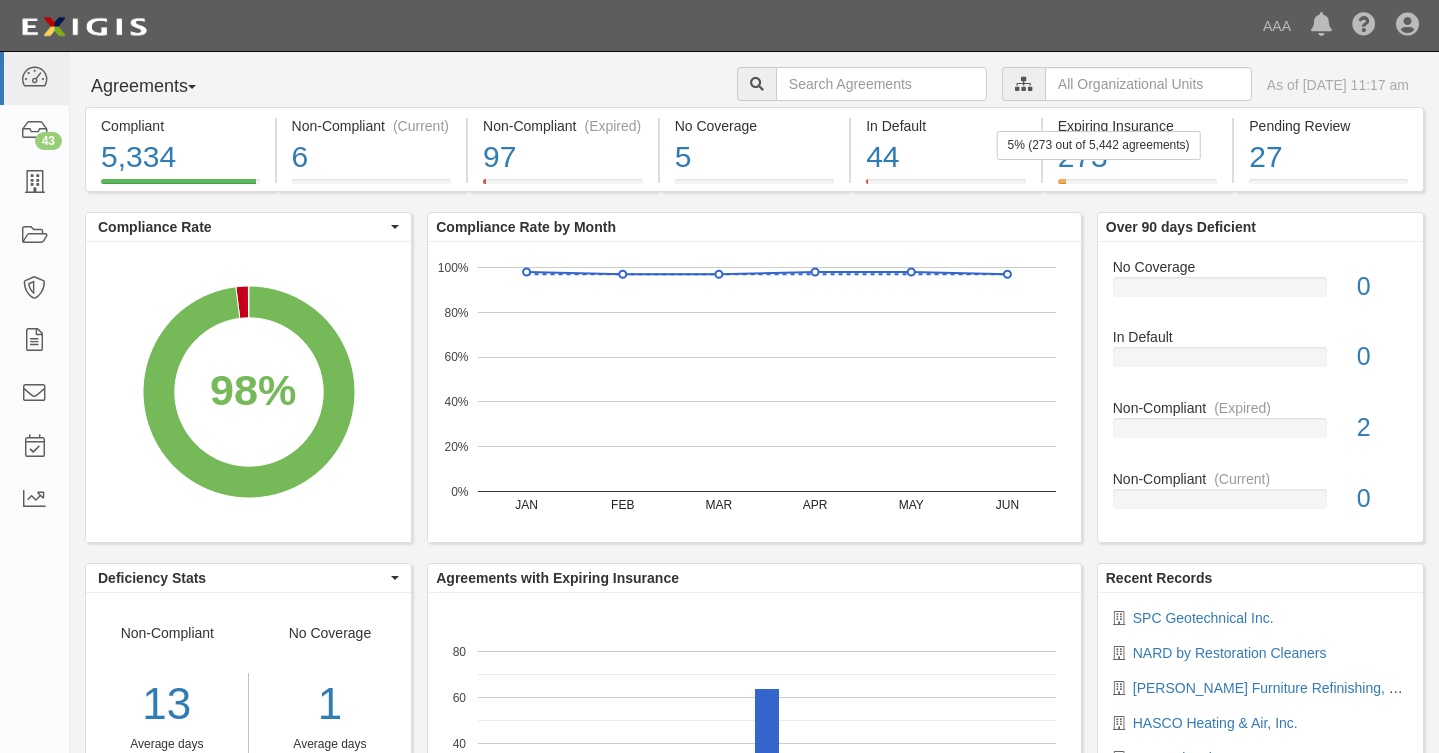 scroll, scrollTop: 0, scrollLeft: 0, axis: both 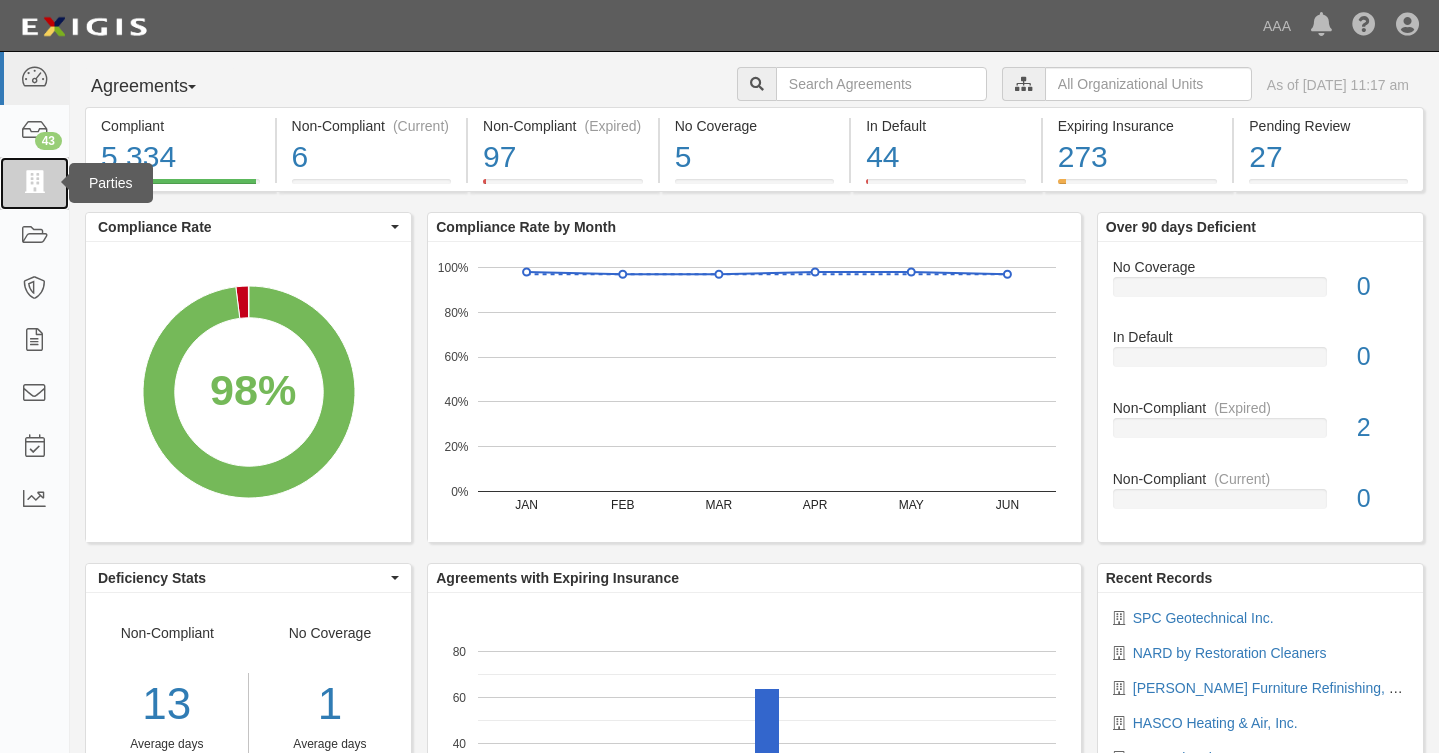 click at bounding box center (34, 183) 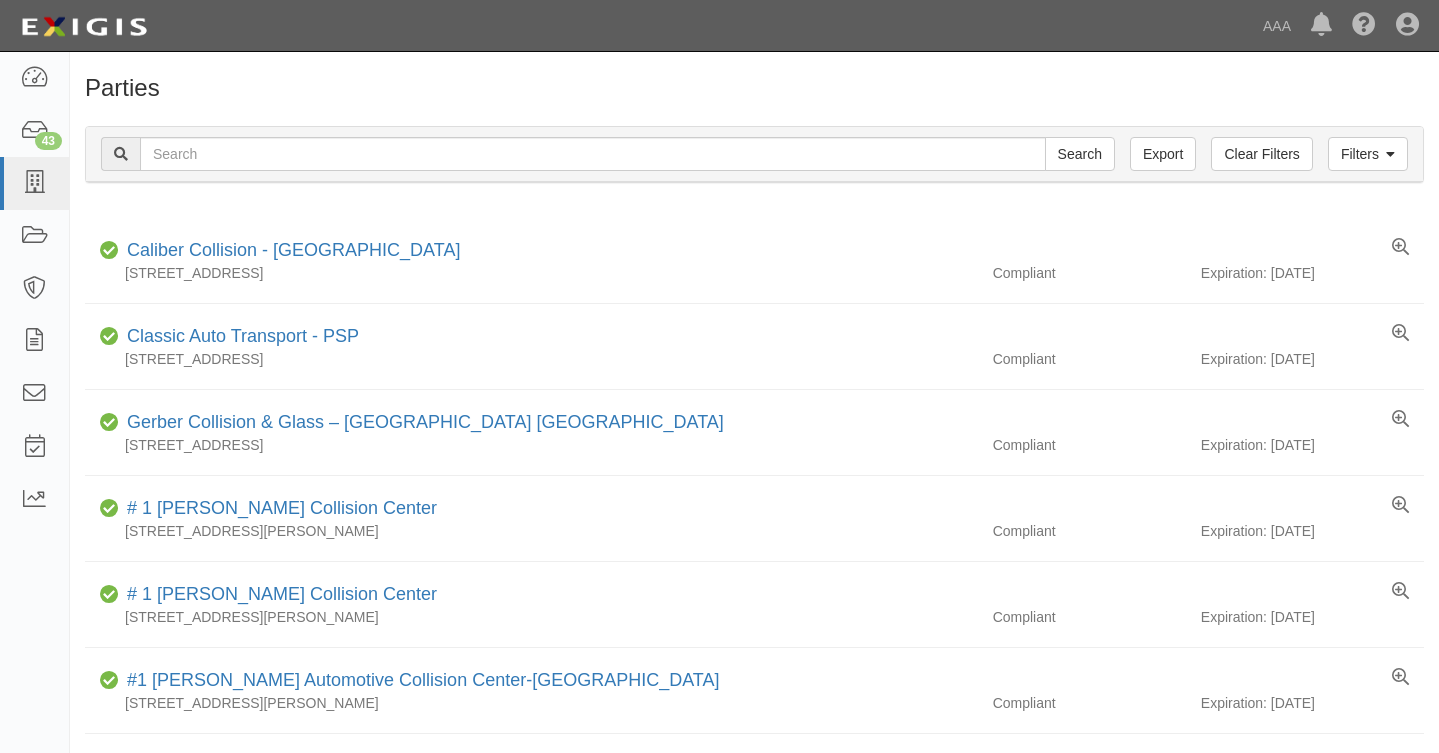 scroll, scrollTop: 0, scrollLeft: 0, axis: both 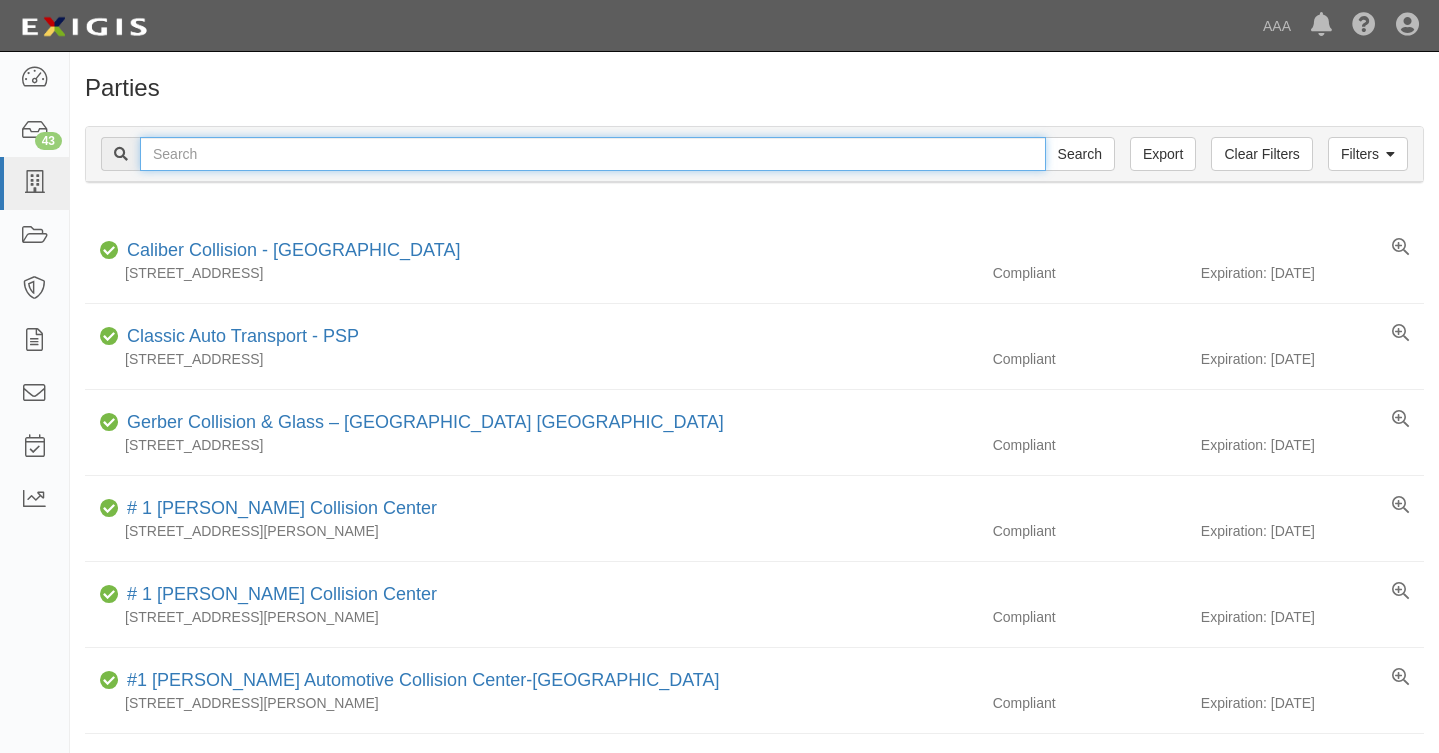 click at bounding box center [593, 154] 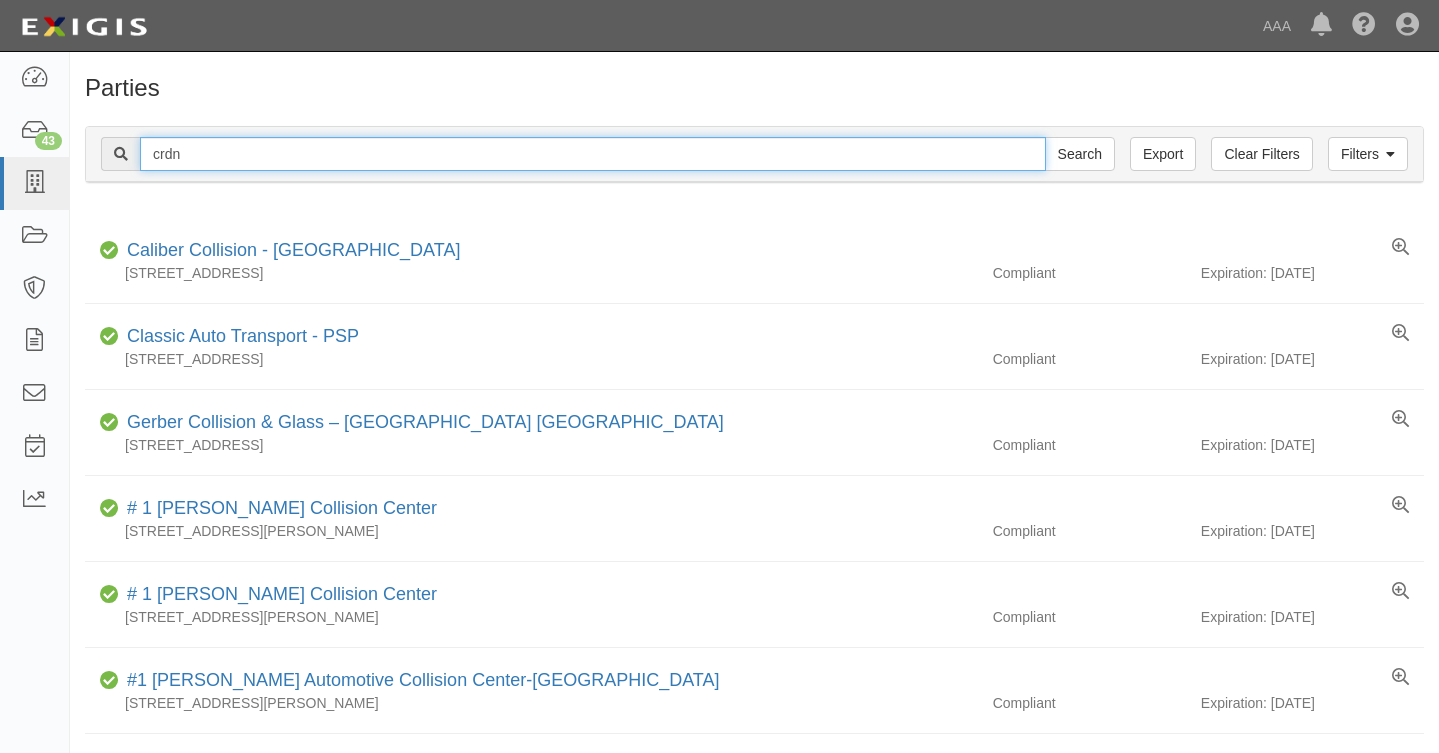 type on "crdn" 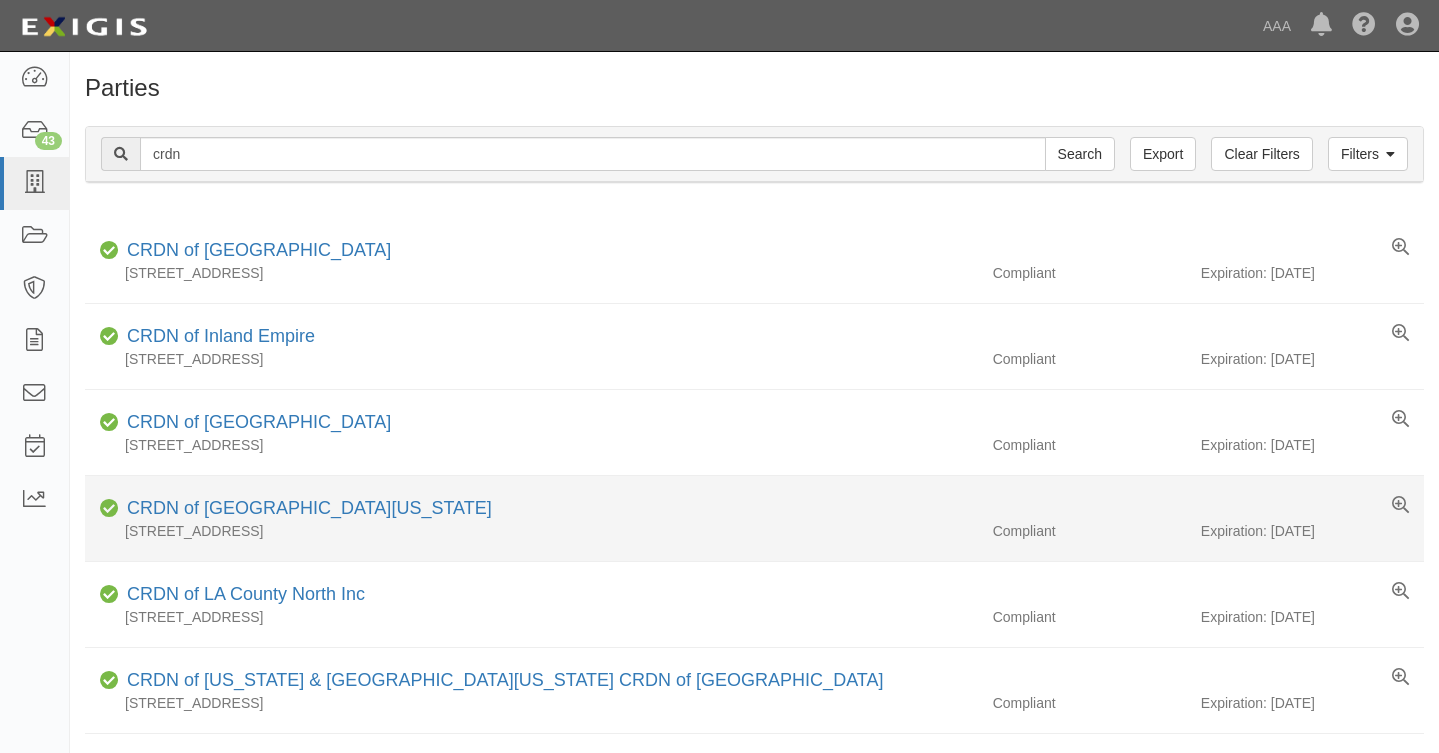 scroll, scrollTop: 200, scrollLeft: 0, axis: vertical 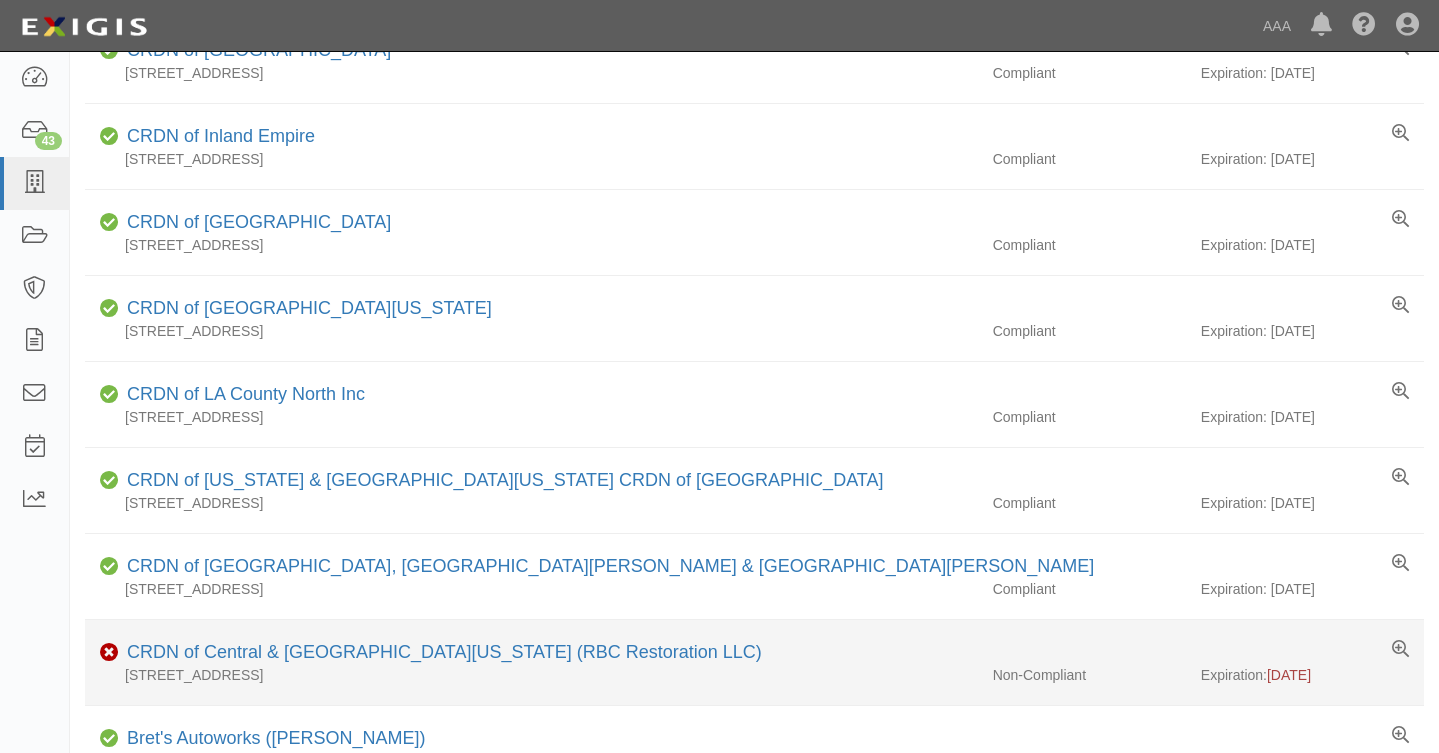 click on "CRDN of Central & Northern New Mexico (RBC Restoration LLC)" at bounding box center [440, 653] 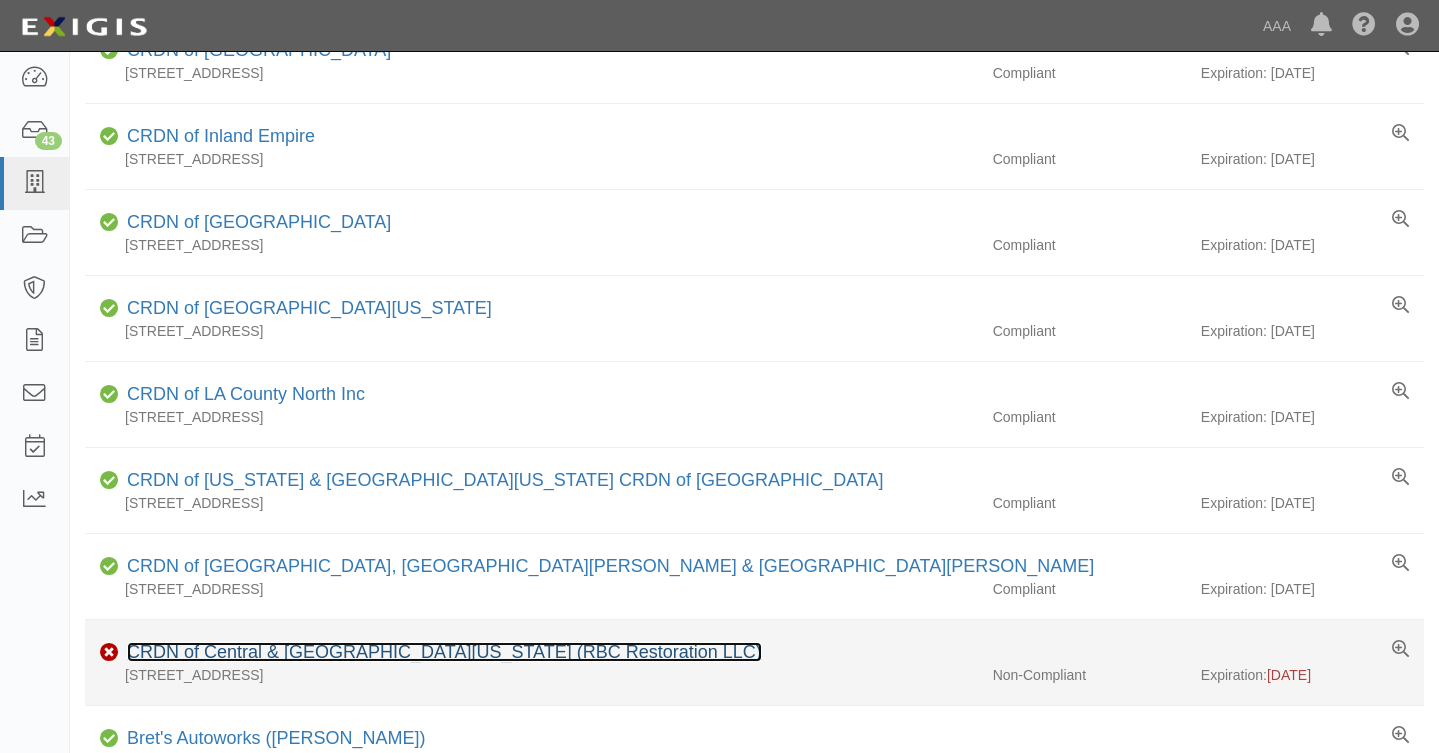 click on "CRDN of Central & Northern New Mexico (RBC Restoration LLC)" at bounding box center (444, 652) 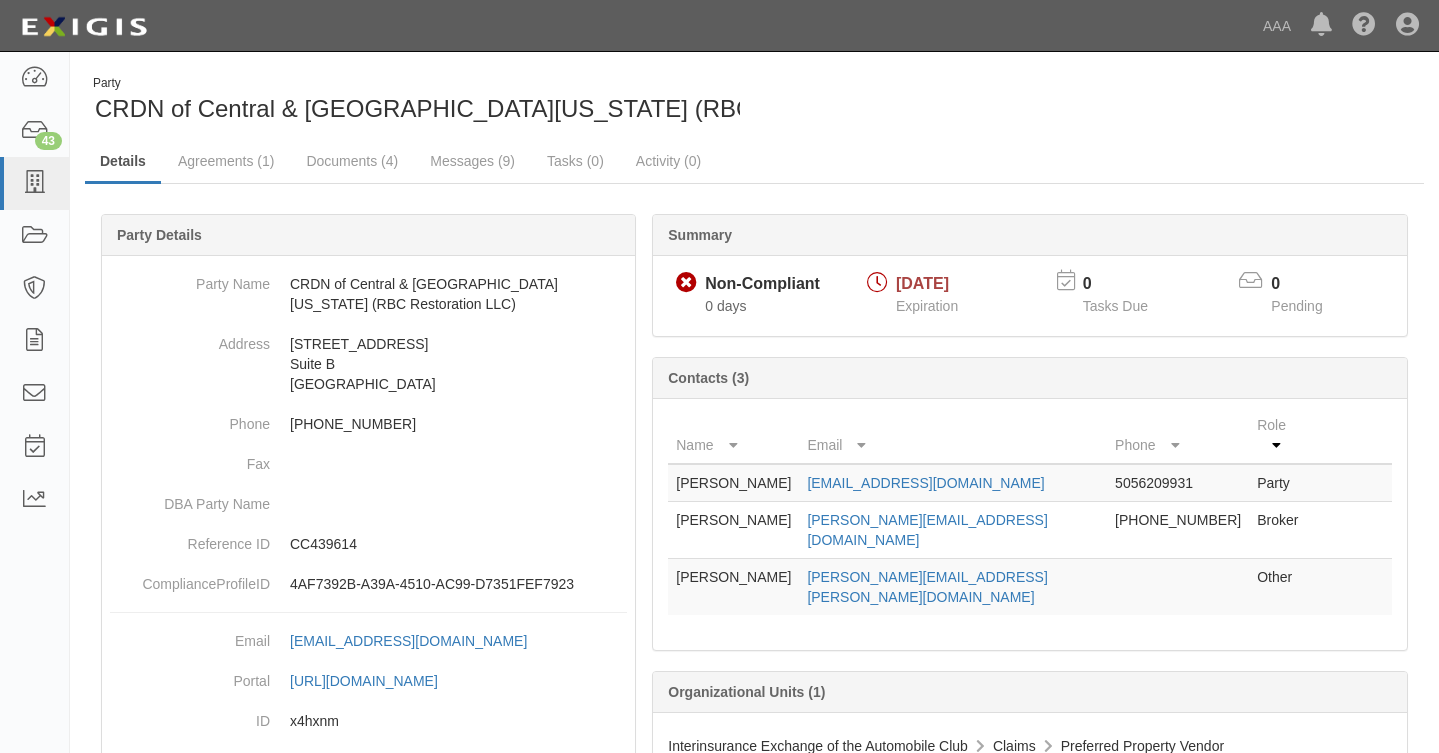 scroll, scrollTop: 0, scrollLeft: 0, axis: both 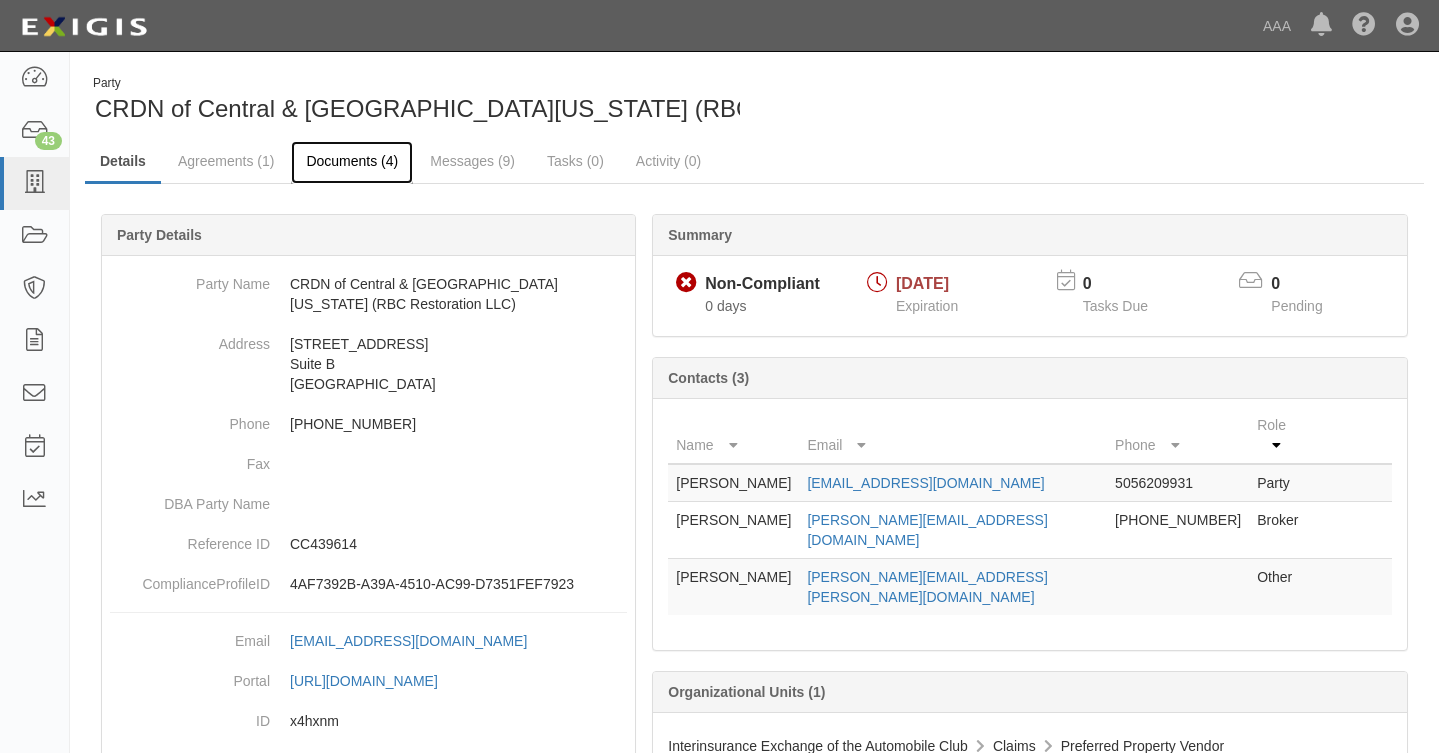 click on "Documents (4)" at bounding box center [352, 162] 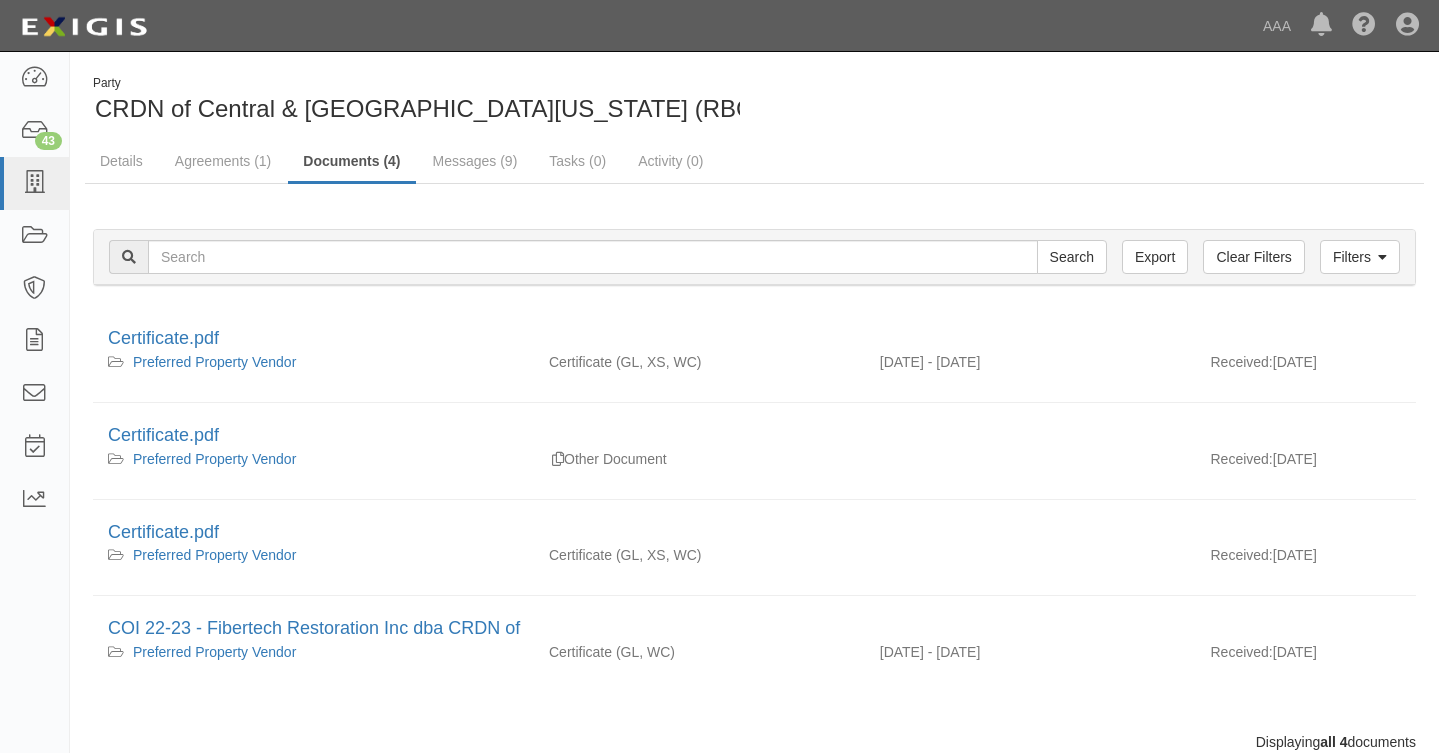 scroll, scrollTop: 0, scrollLeft: 0, axis: both 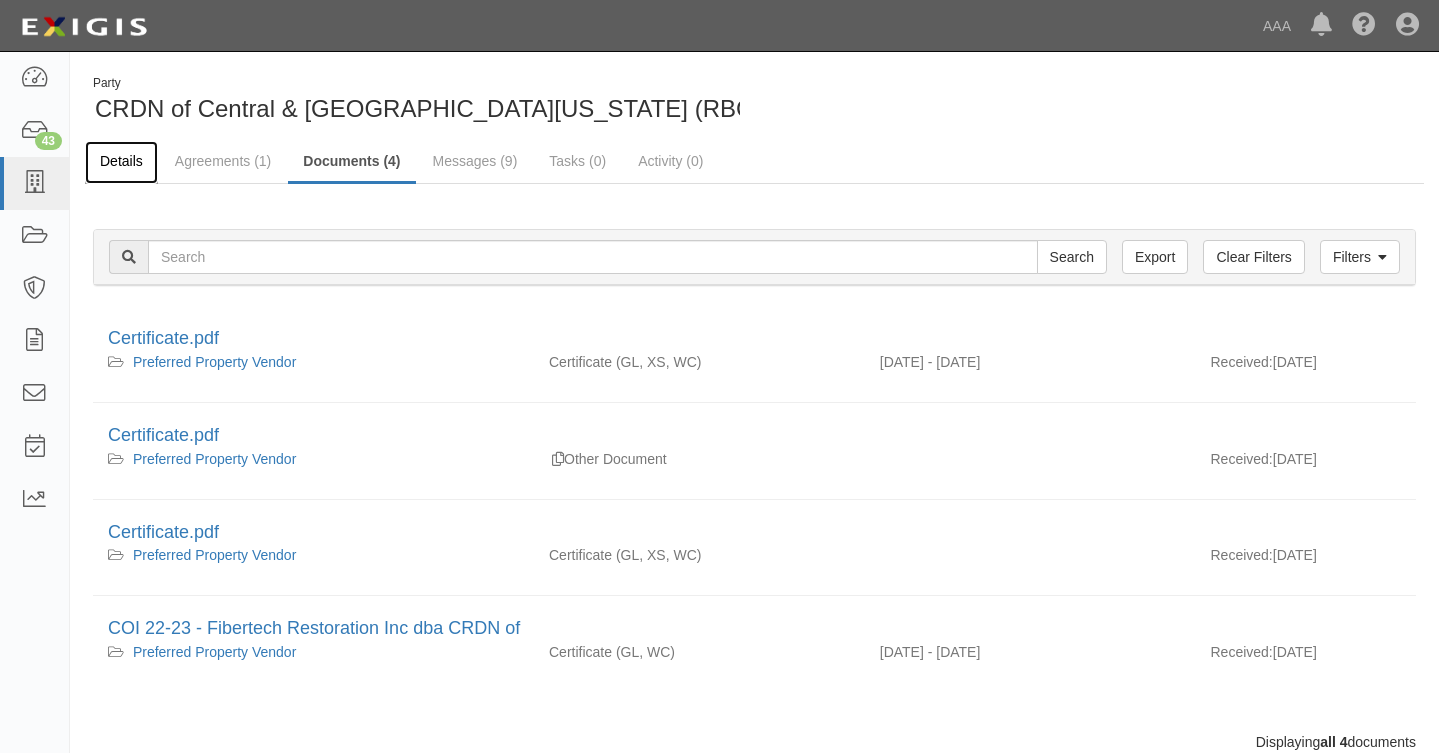 click on "Details" at bounding box center [121, 162] 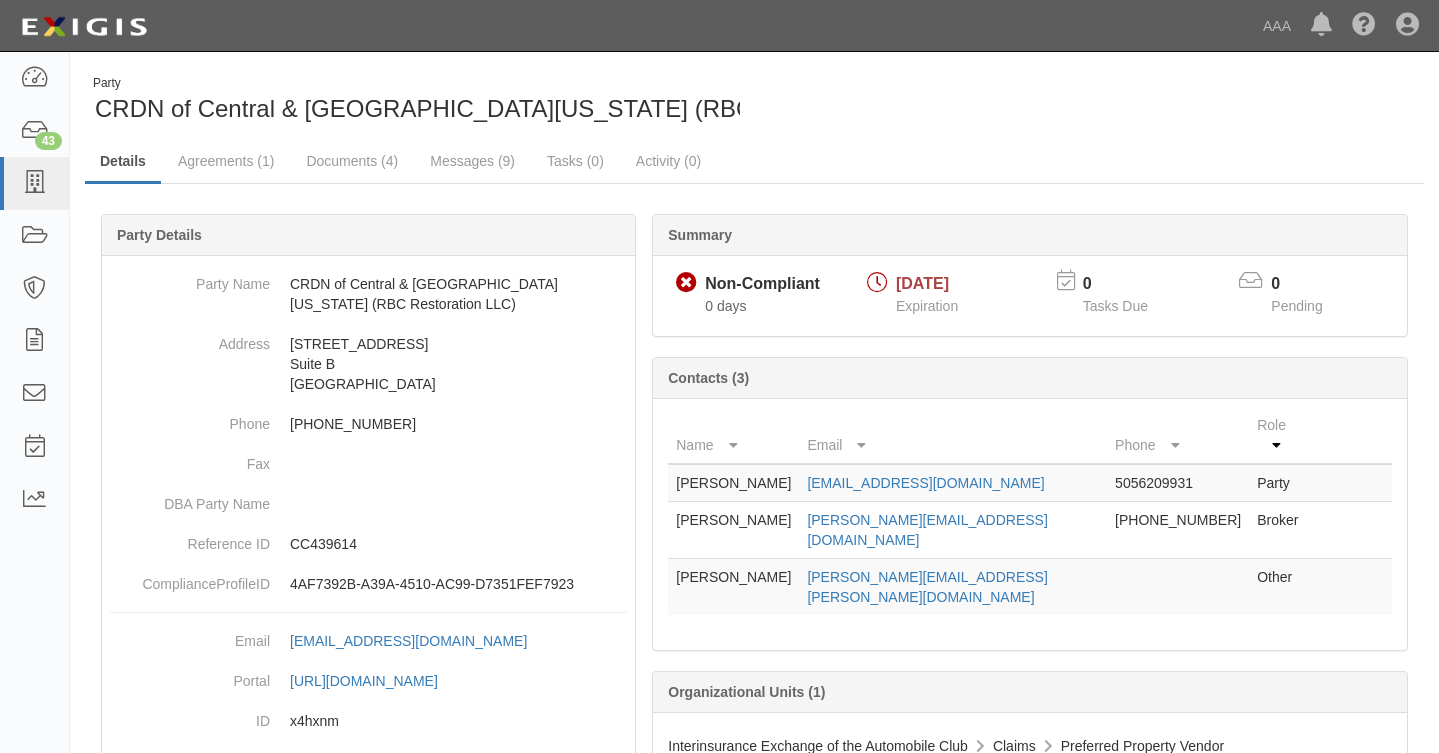 scroll, scrollTop: 0, scrollLeft: 0, axis: both 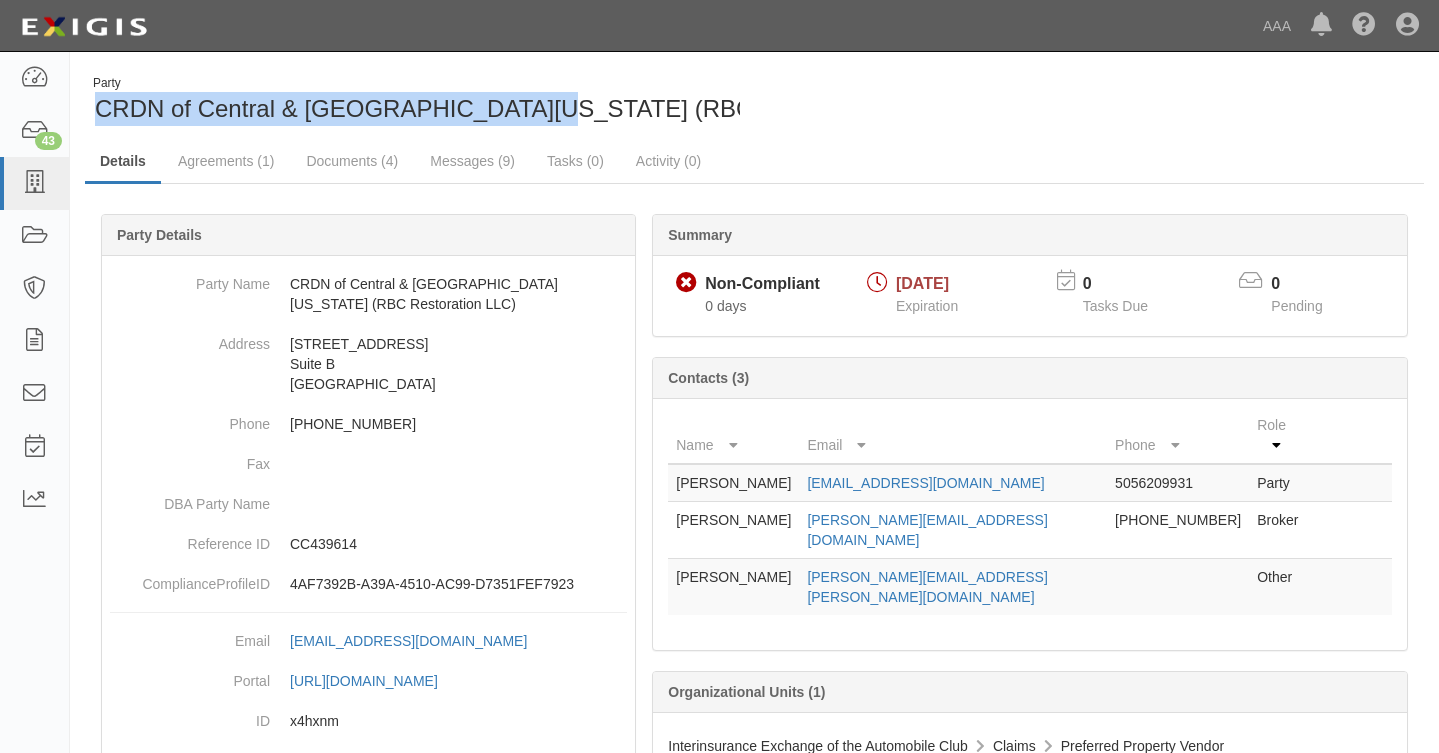 drag, startPoint x: 99, startPoint y: 104, endPoint x: 531, endPoint y: 105, distance: 432.00116 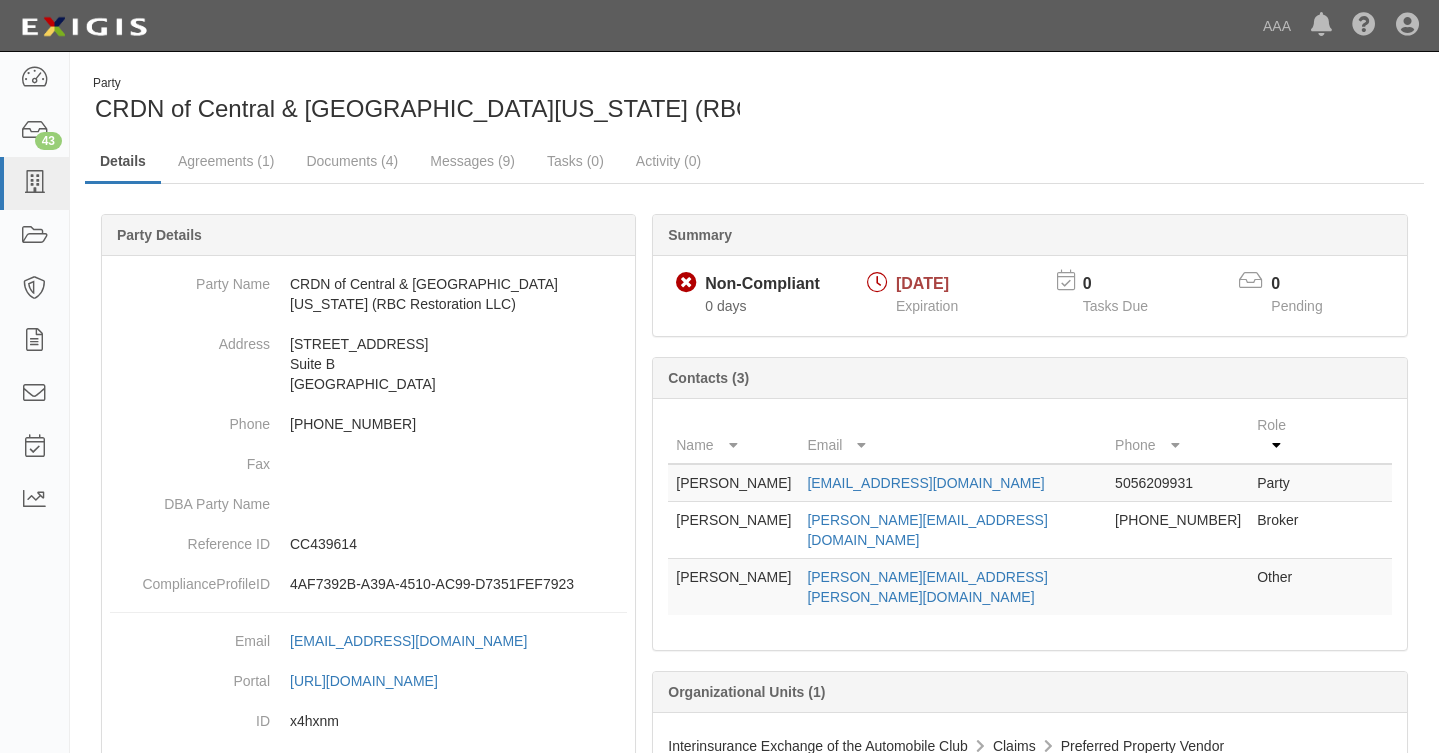 click on "Party CRDN of Central & Northern New Mexico (RBC Restoration LLC)" at bounding box center [754, 100] 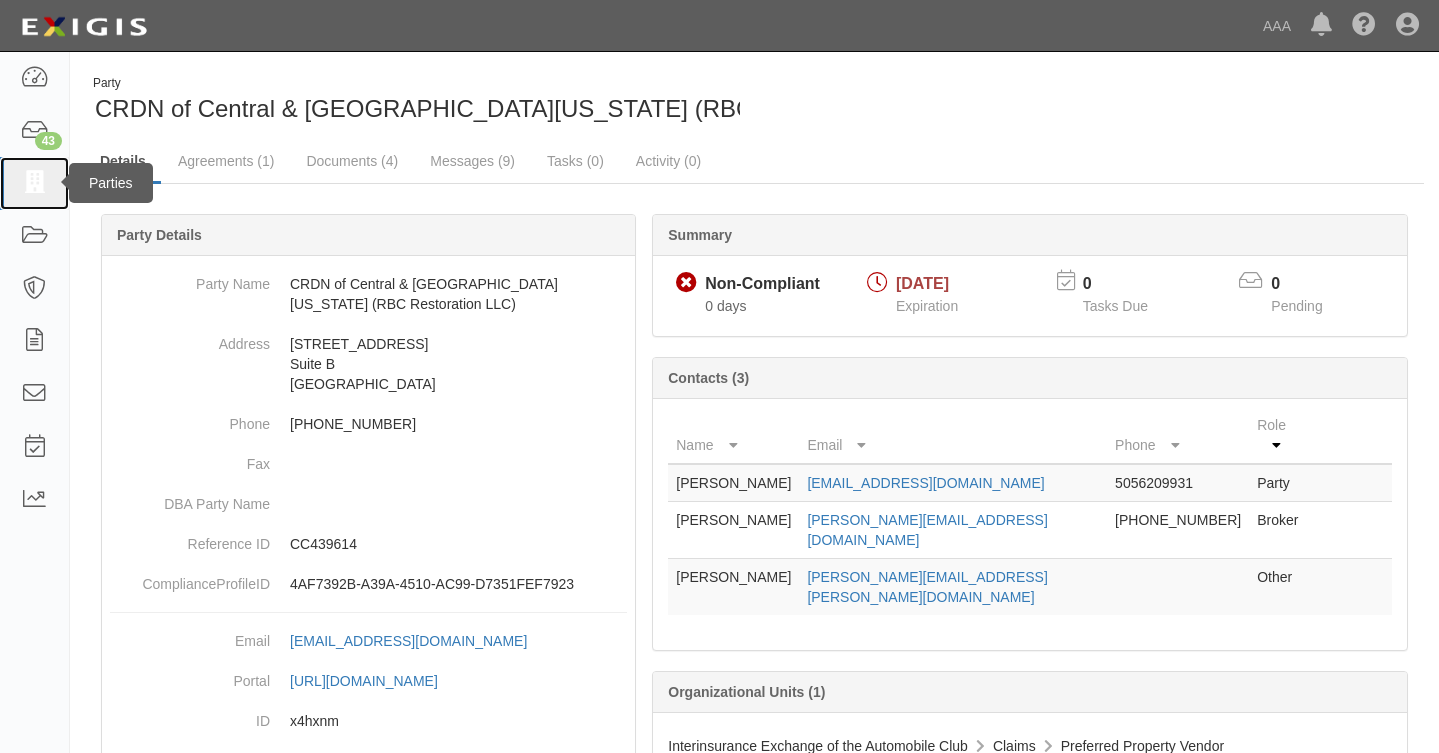 click at bounding box center (34, 183) 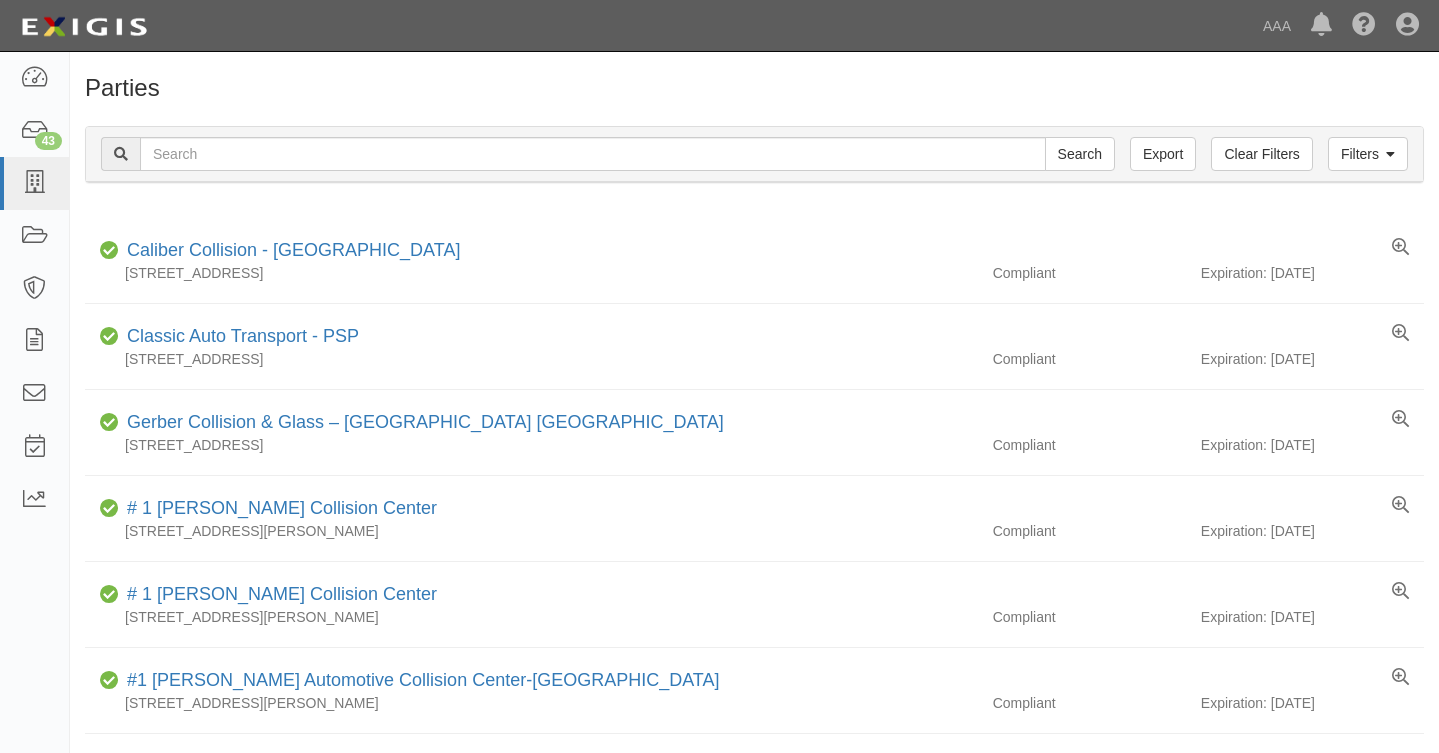 click at bounding box center (593, 154) 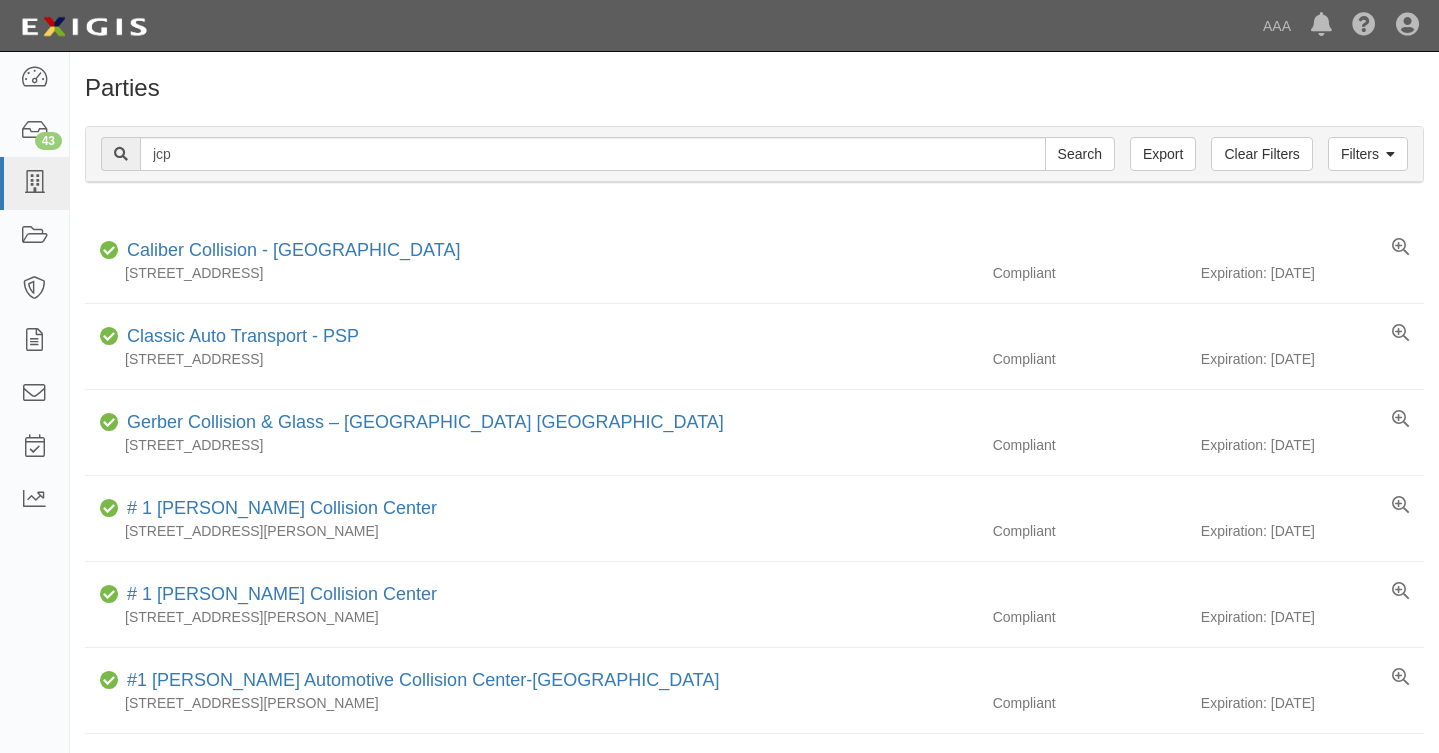 type on "jcp" 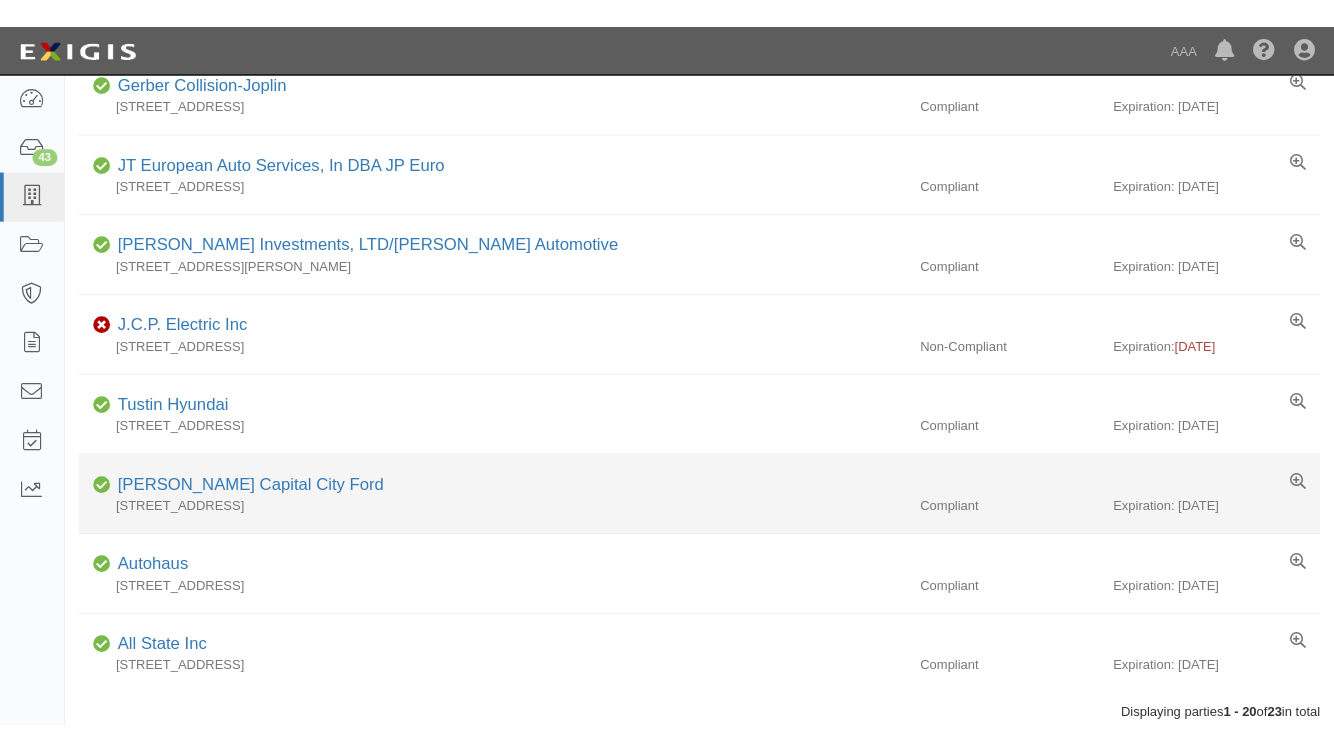 scroll, scrollTop: 1300, scrollLeft: 0, axis: vertical 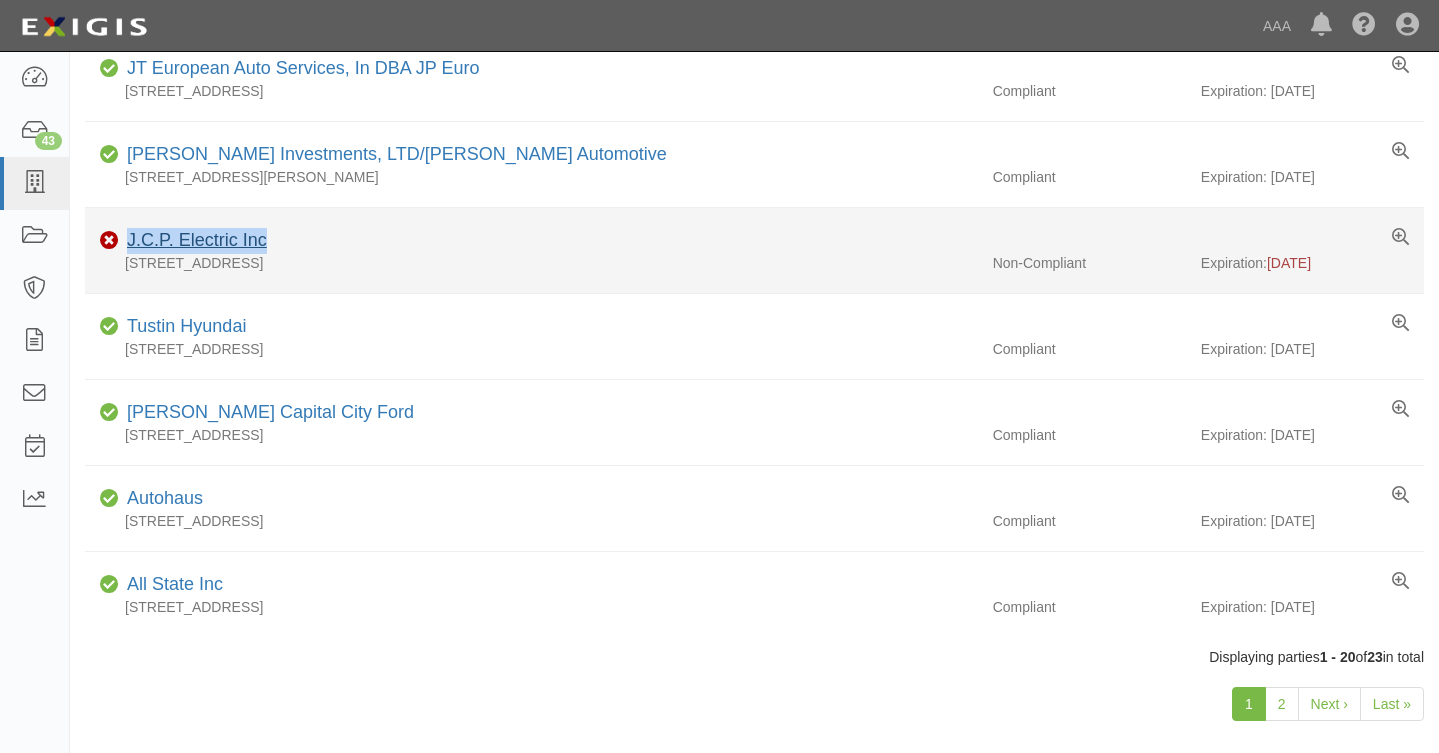 drag, startPoint x: 286, startPoint y: 240, endPoint x: 130, endPoint y: 240, distance: 156 